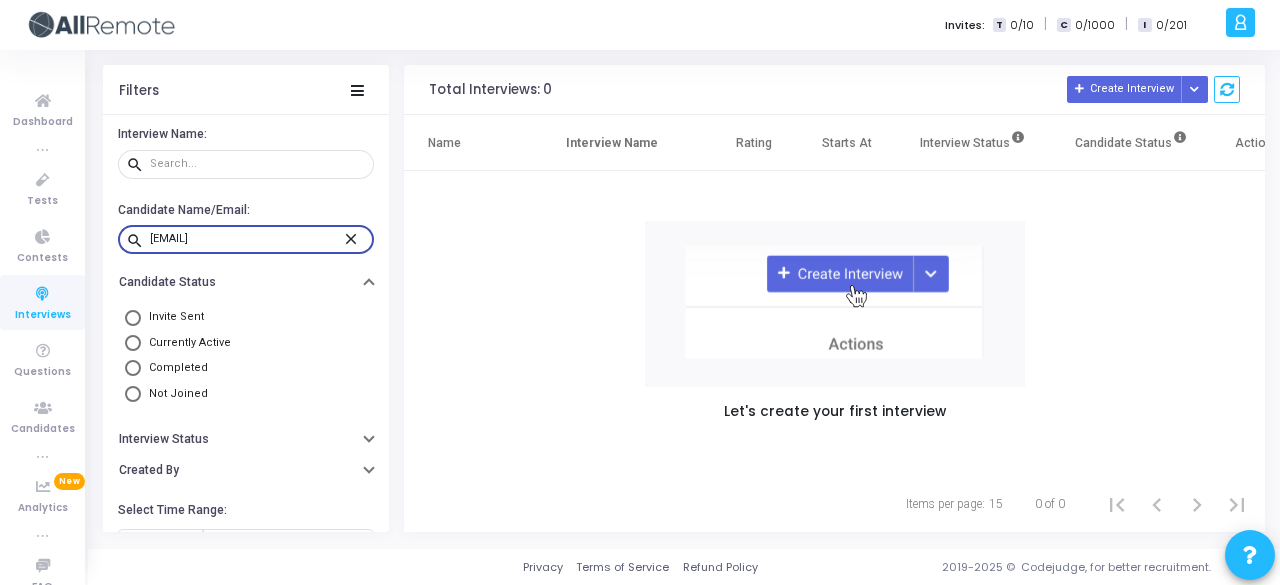 scroll, scrollTop: 0, scrollLeft: 0, axis: both 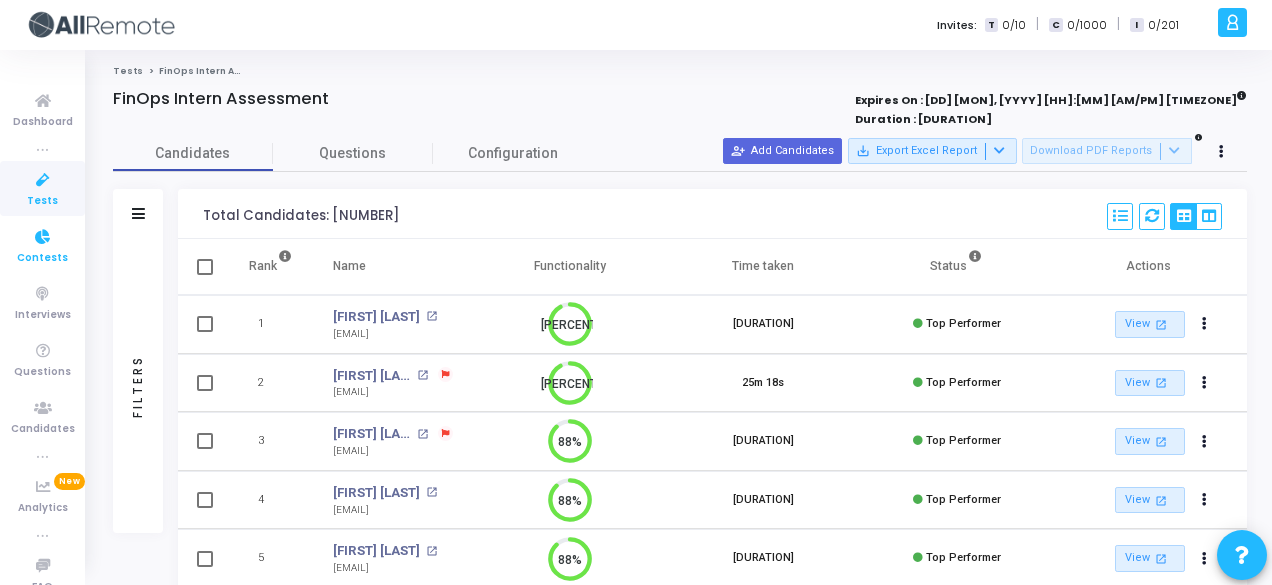 click at bounding box center [43, 237] 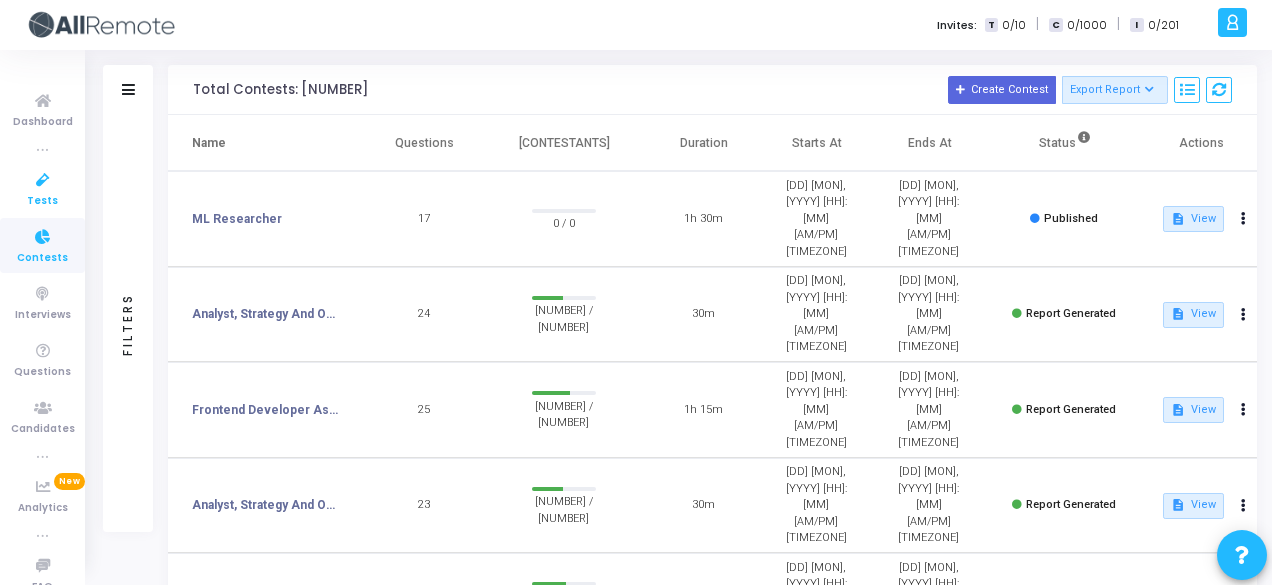 click at bounding box center [43, 180] 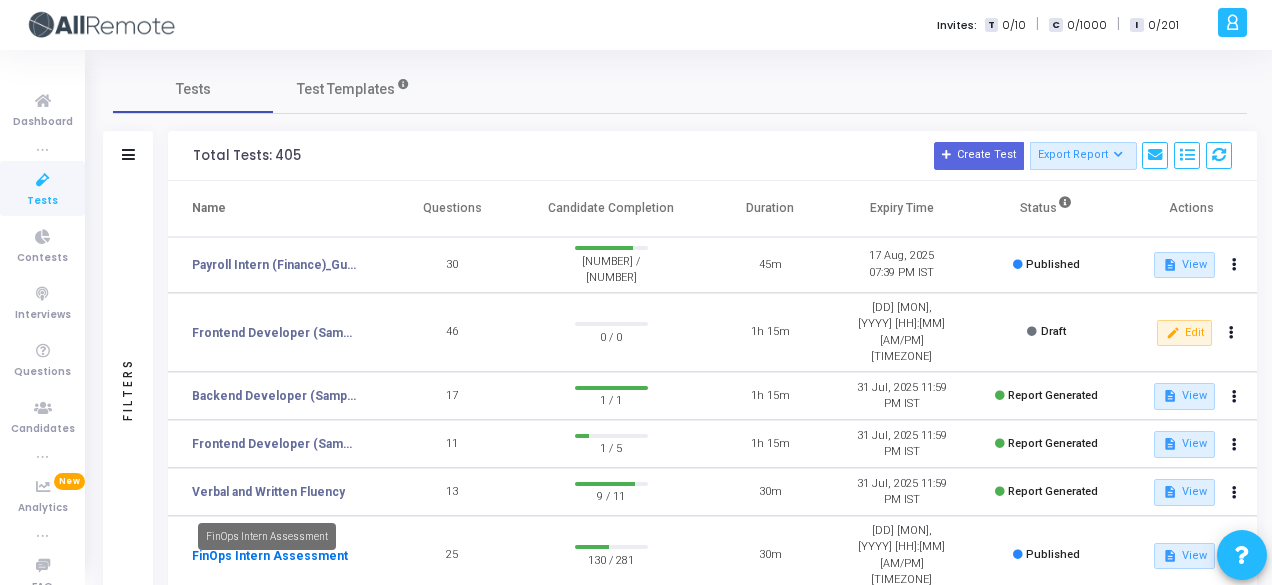 click on "FinOps Intern Assessment" 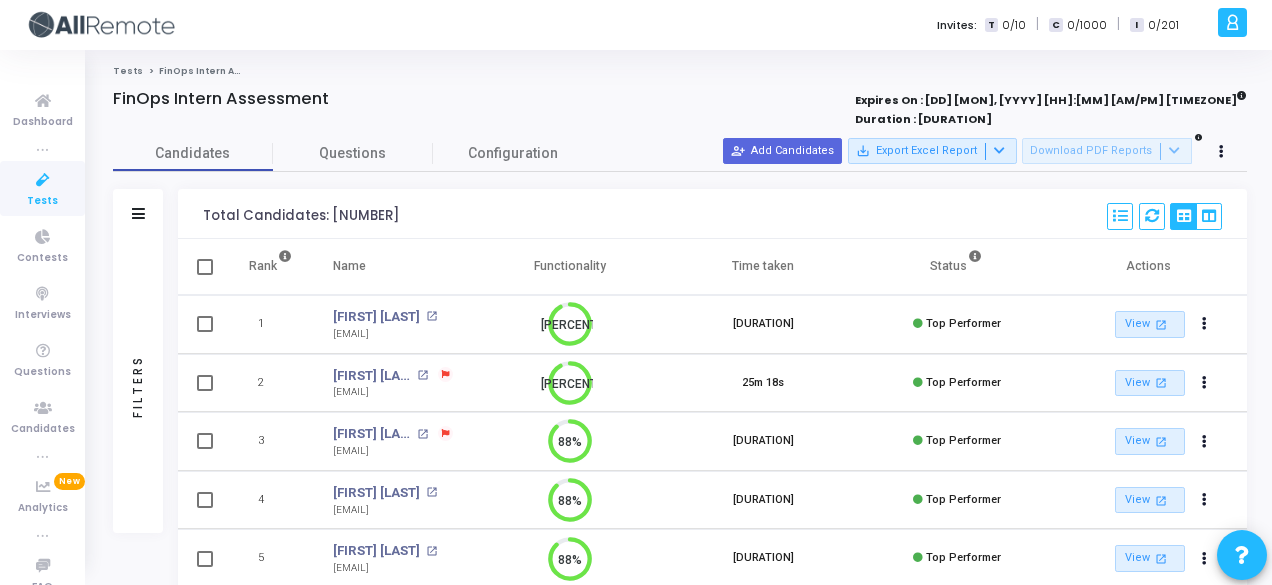 click on "Filters" at bounding box center (138, 214) 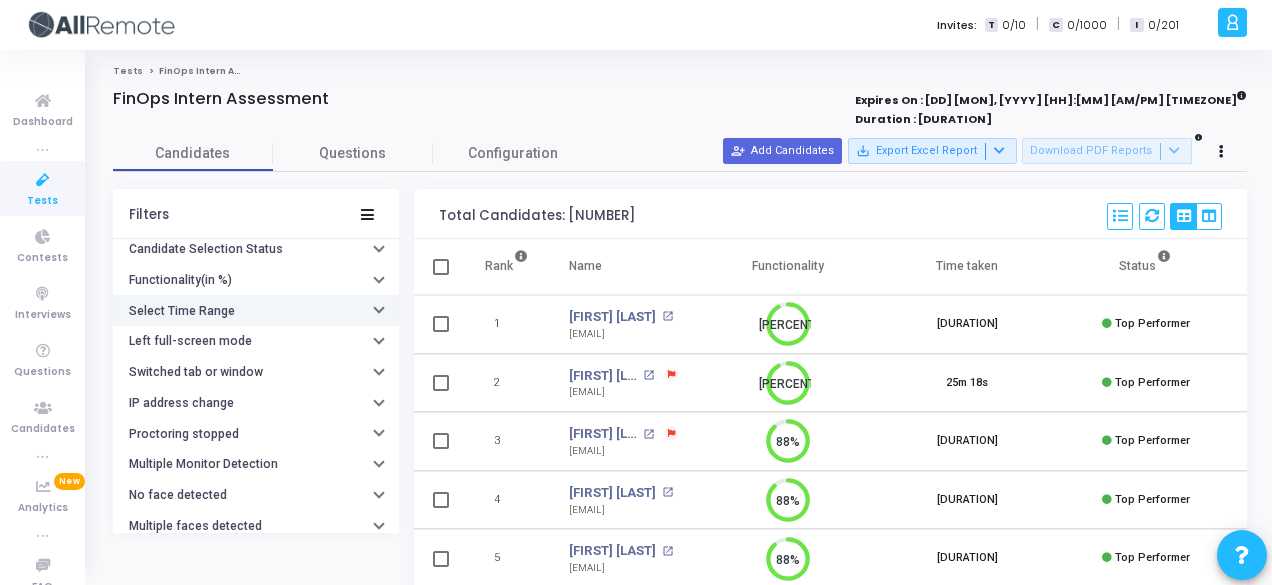 click on "Select Time Range" at bounding box center [256, 310] 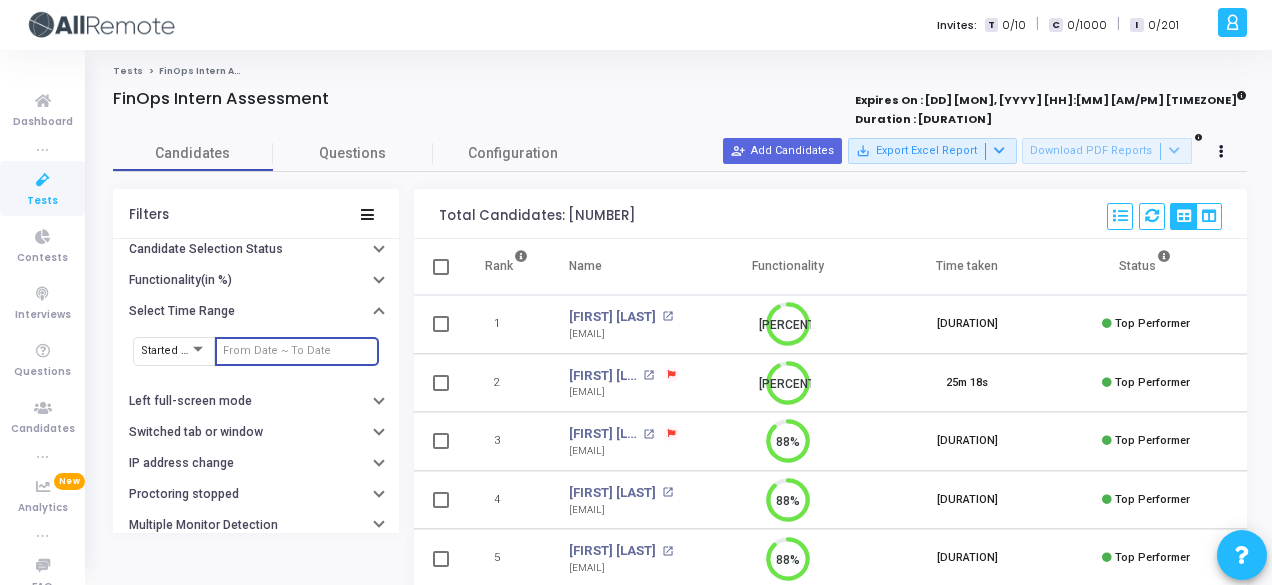 click at bounding box center (297, 351) 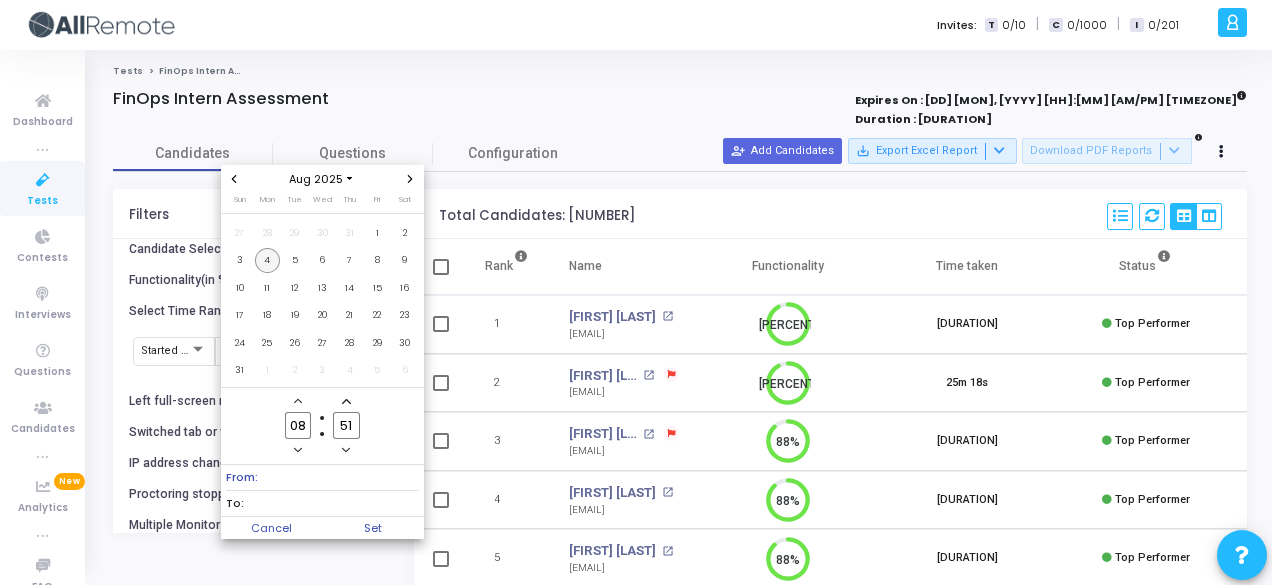 click on "4" at bounding box center [267, 260] 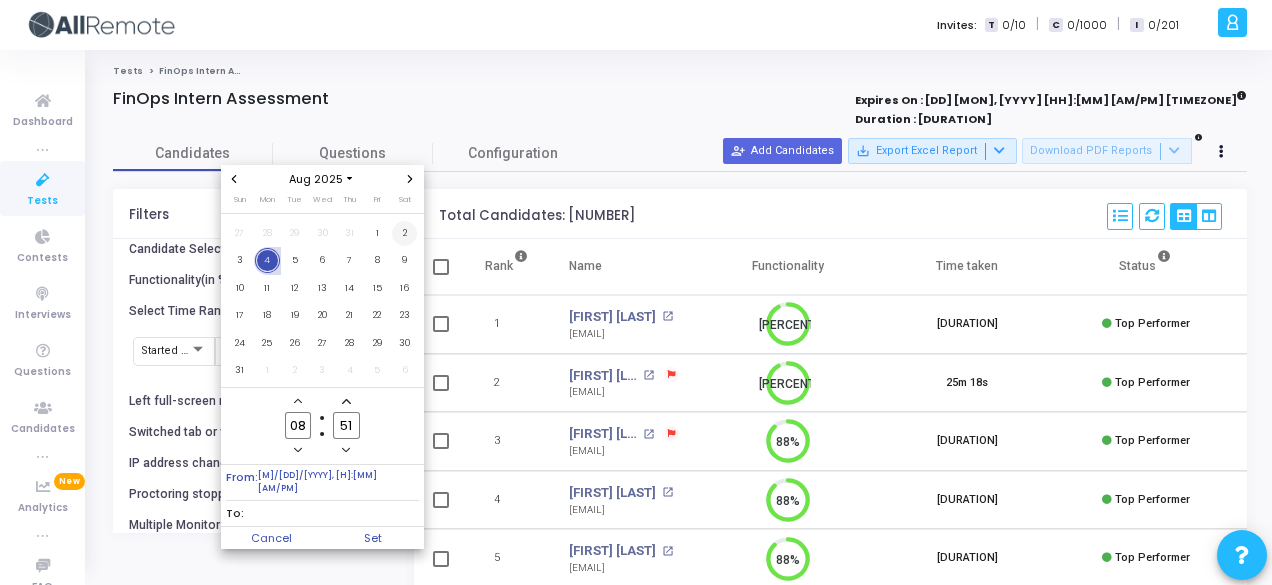 click on "2" at bounding box center [404, 233] 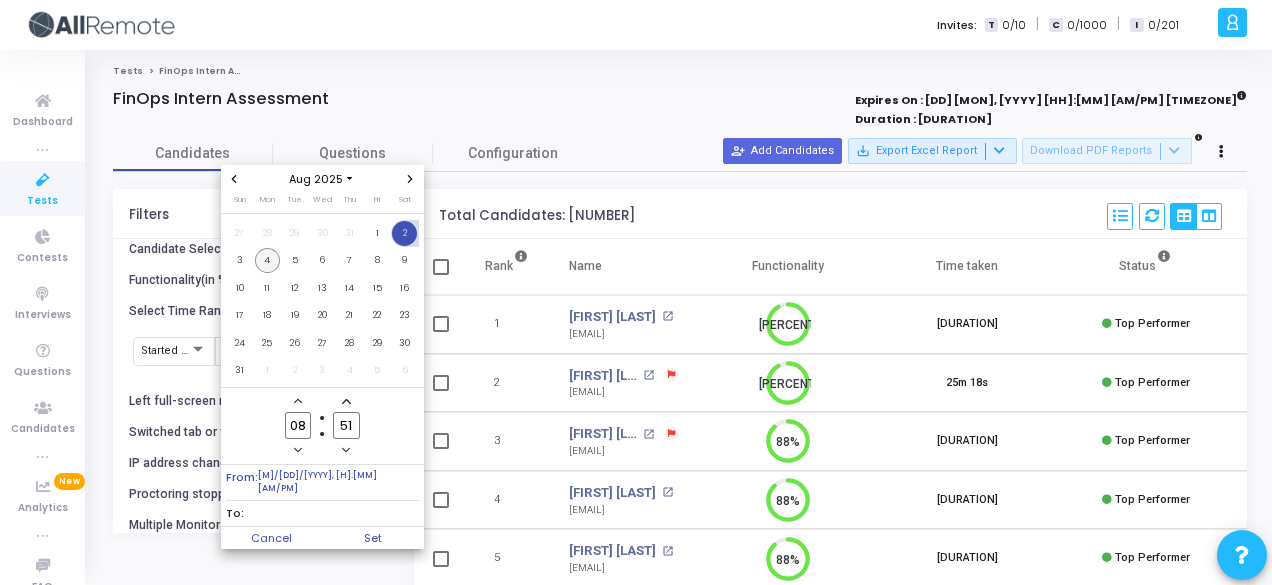 click on "4" at bounding box center [267, 260] 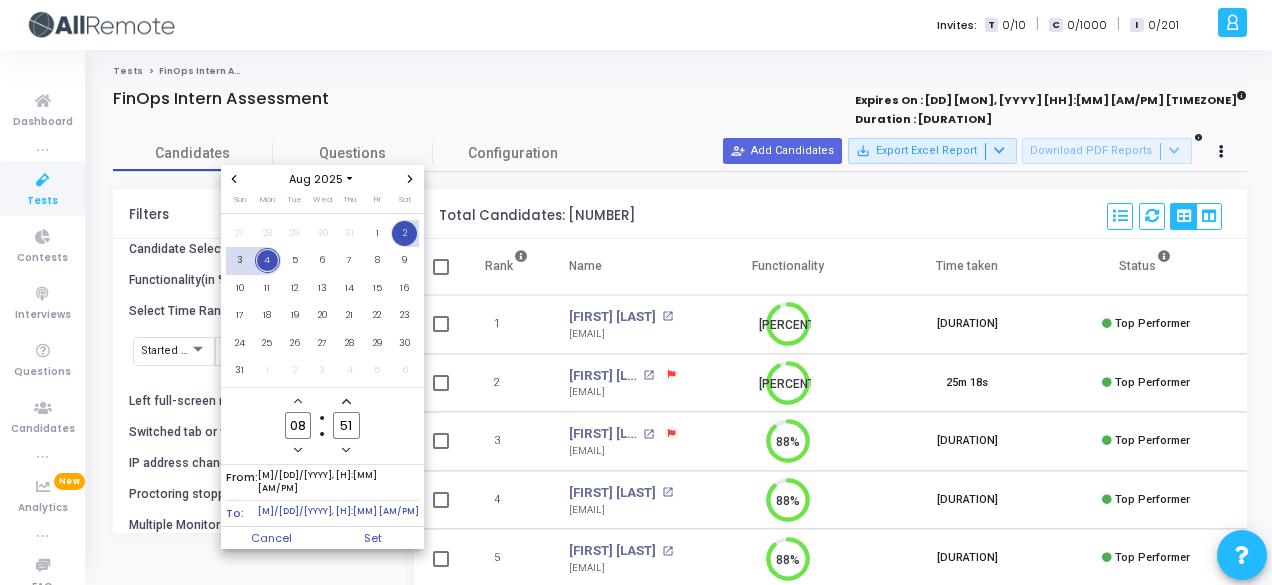 click on "To: [M]/[DD]/[YYYY], [H]:[MM] [AM/PM]" at bounding box center [322, 513] 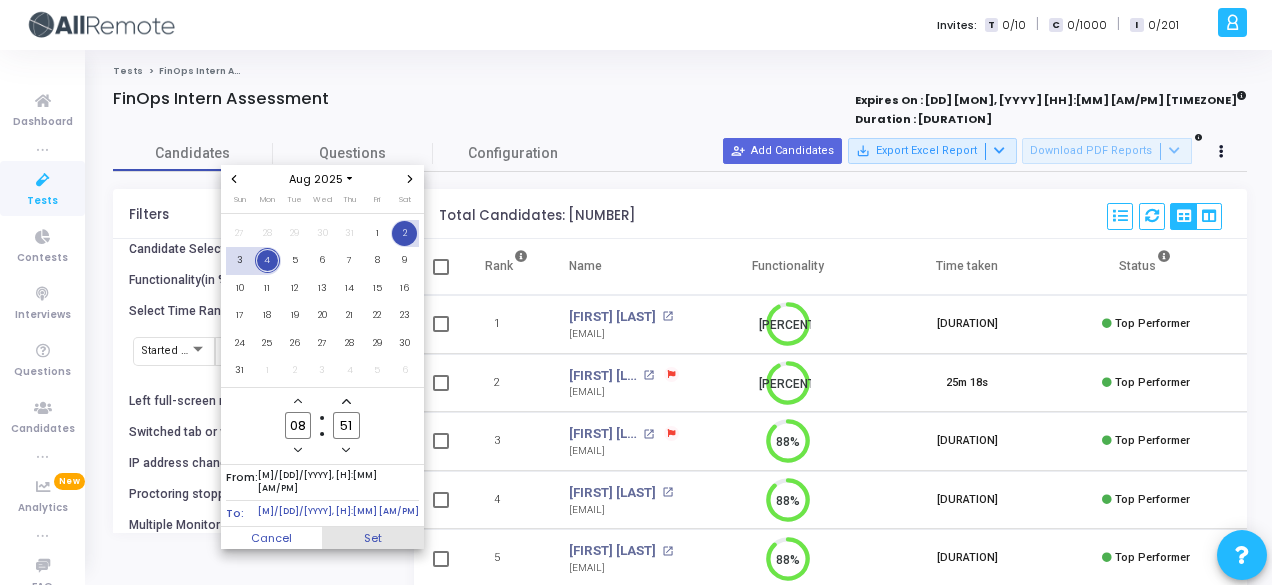 click on "Set" at bounding box center [373, 538] 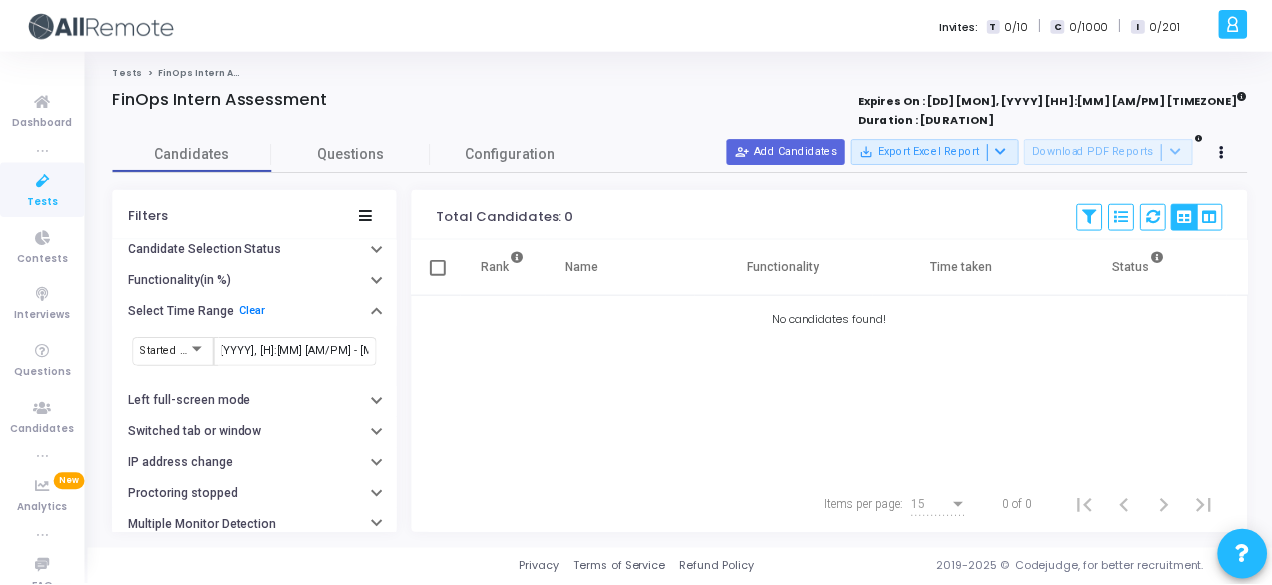 scroll, scrollTop: 0, scrollLeft: 0, axis: both 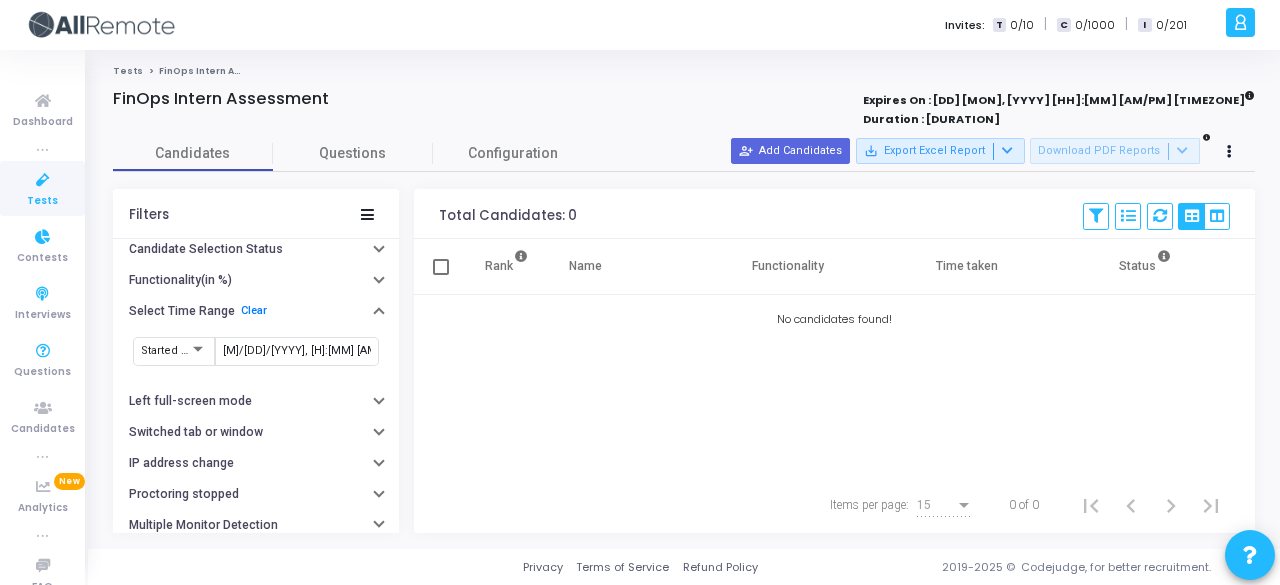 click on "Tests" at bounding box center (42, 188) 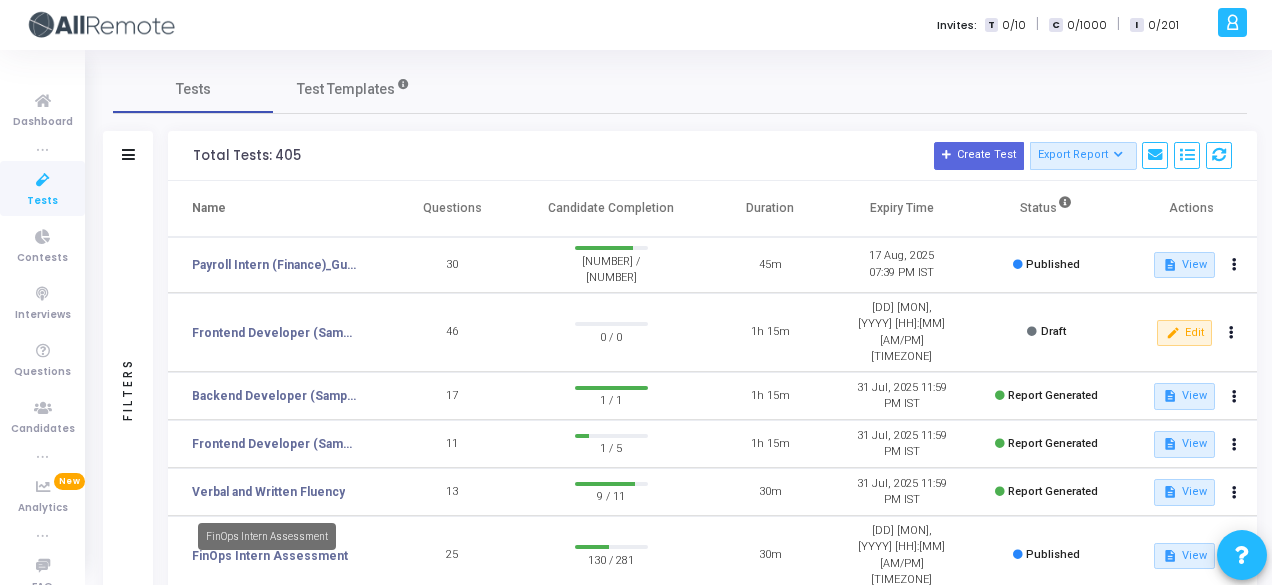 click on "FinOps Intern Assessment" at bounding box center [267, 536] 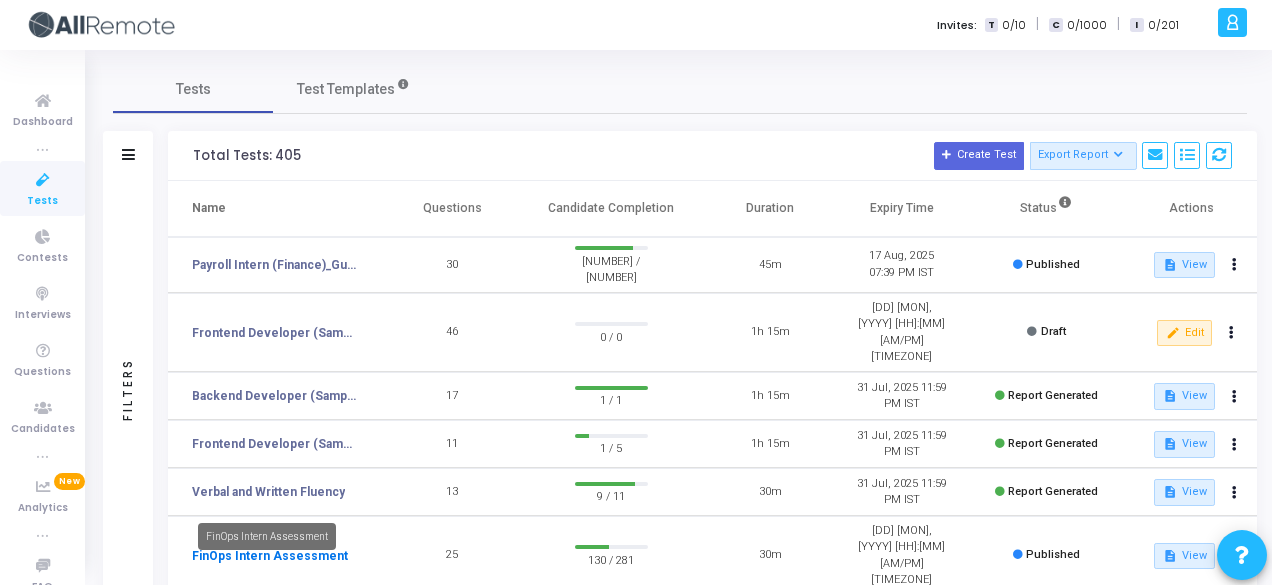 click on "FinOps Intern Assessment" 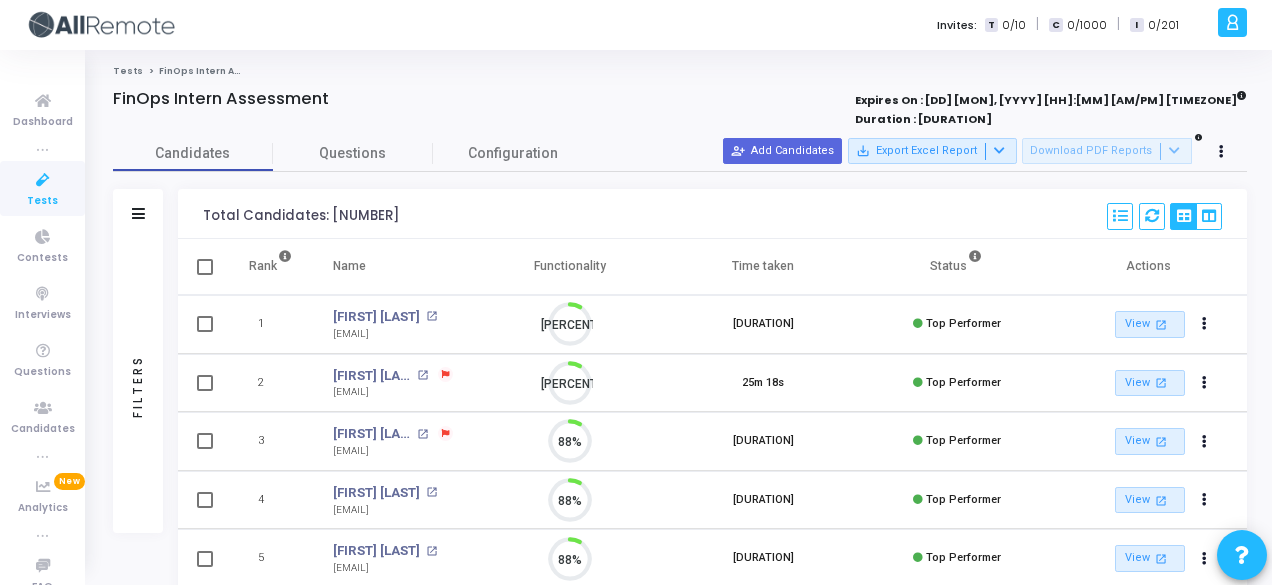 scroll, scrollTop: 9, scrollLeft: 8, axis: both 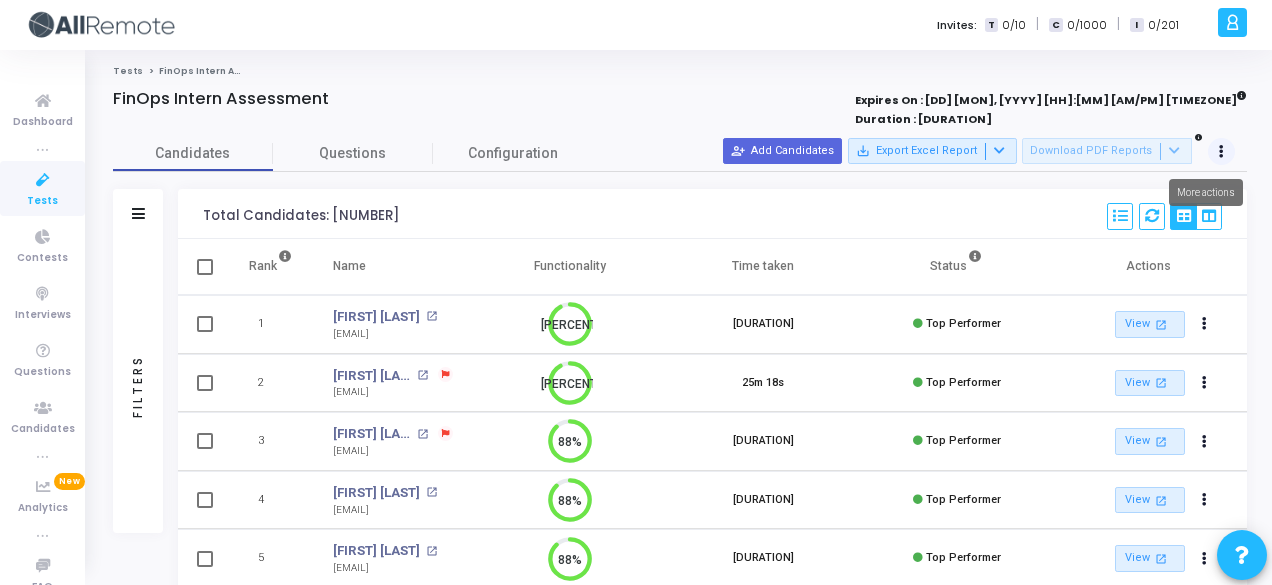 click at bounding box center (1222, 152) 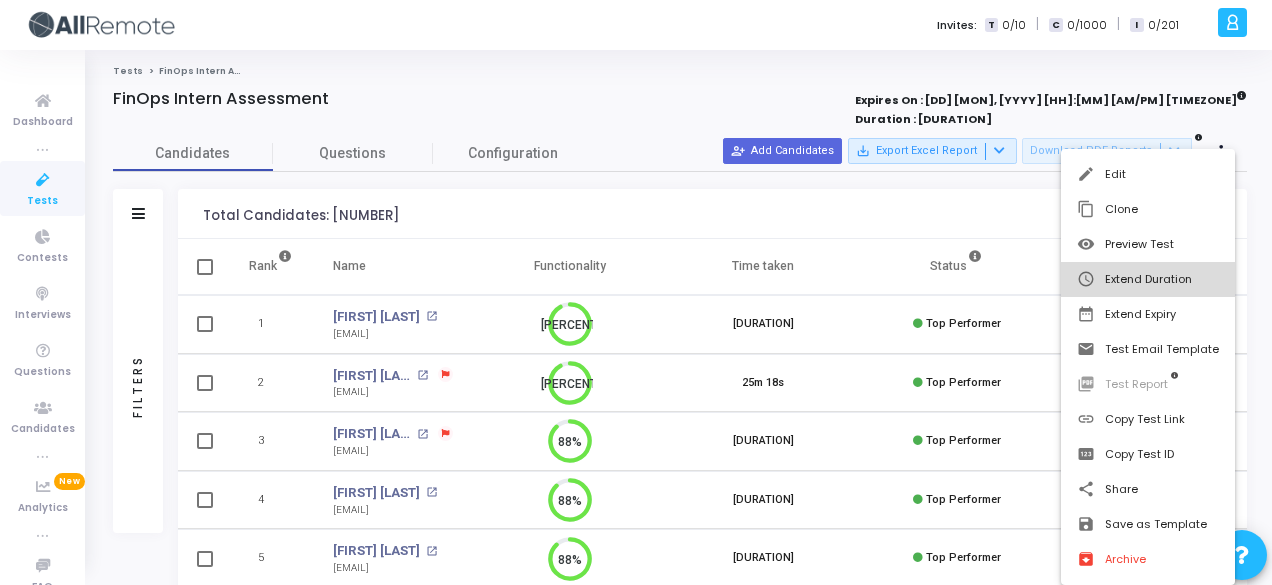 click on "schedule  Extend Duration" at bounding box center (1148, 279) 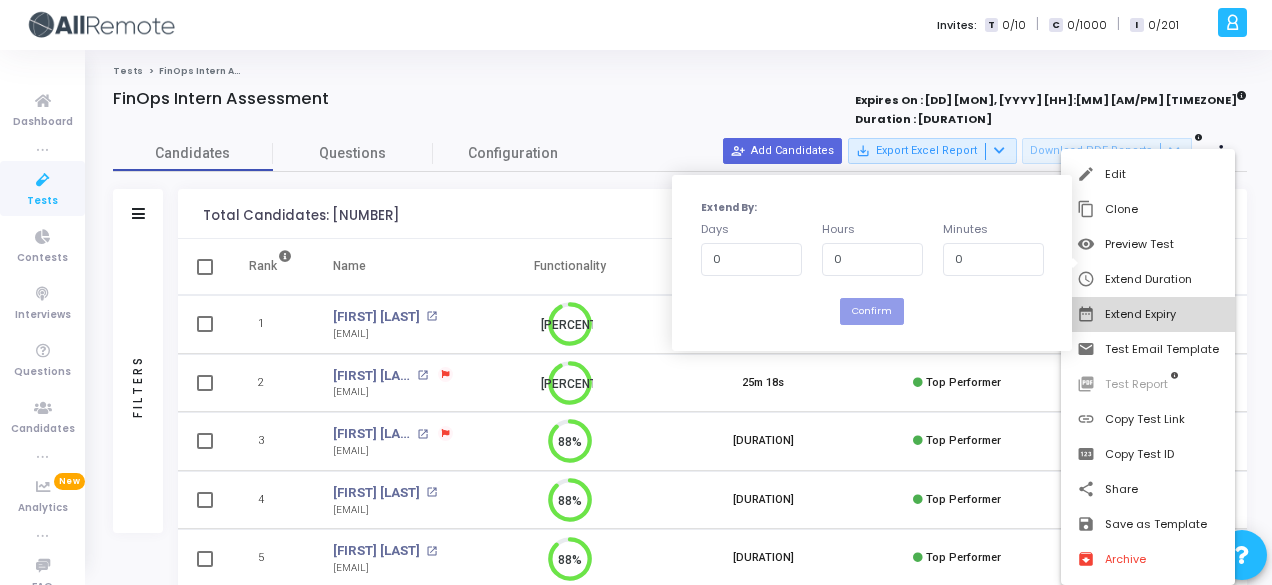 click on "date_range  Extend Expiry" at bounding box center [1148, 314] 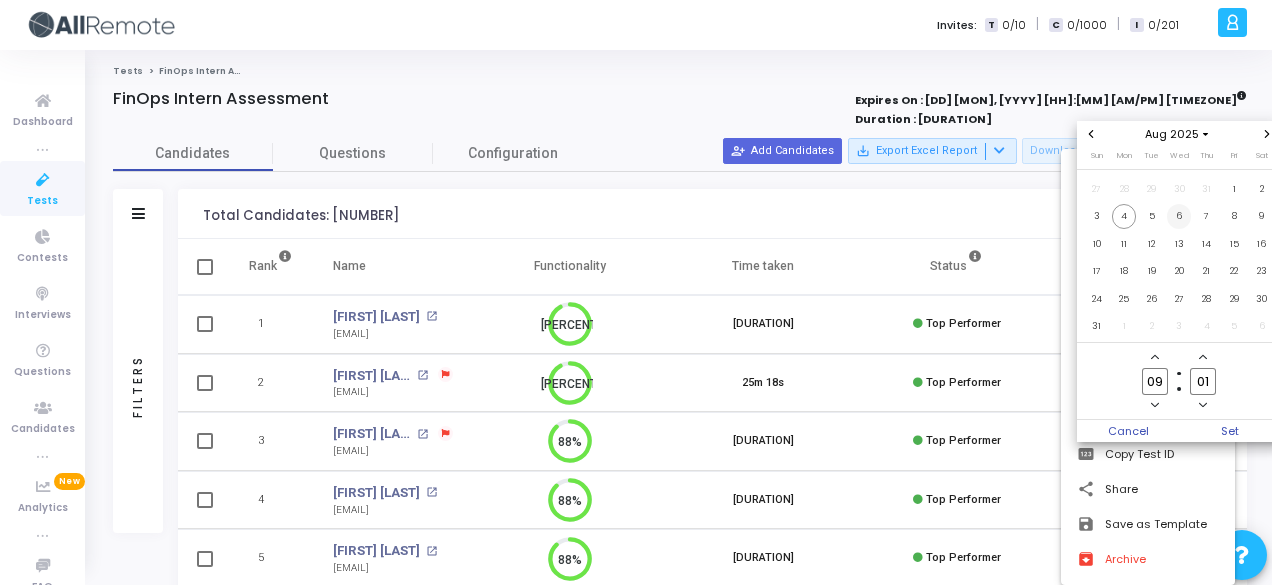 click on "6" at bounding box center [1179, 216] 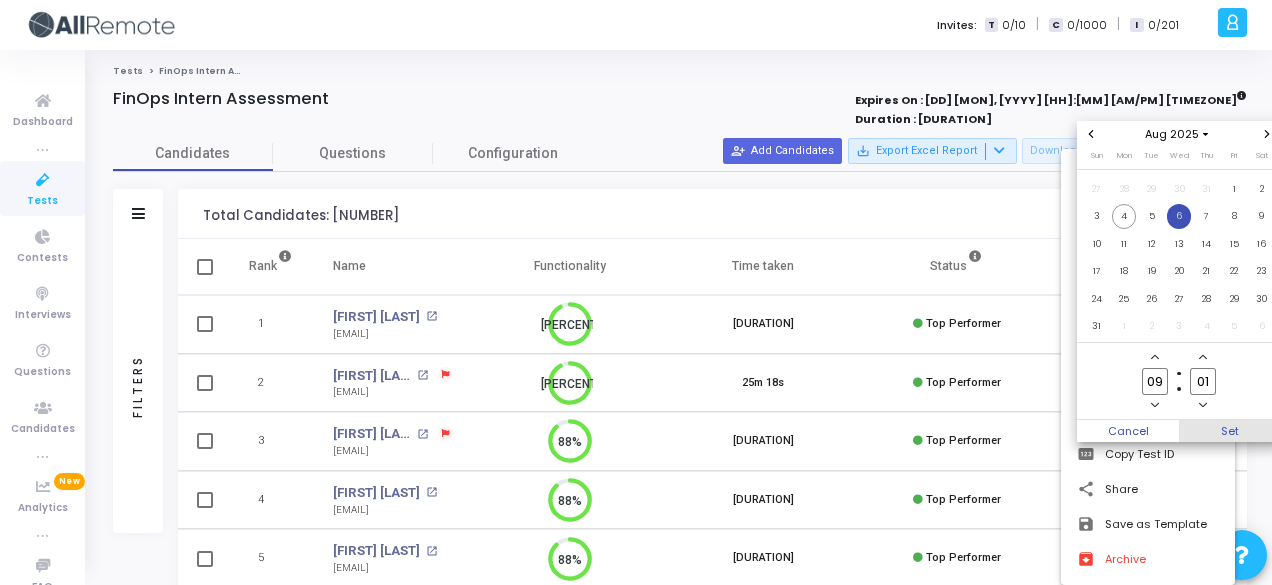 click on "Set" at bounding box center [1230, 431] 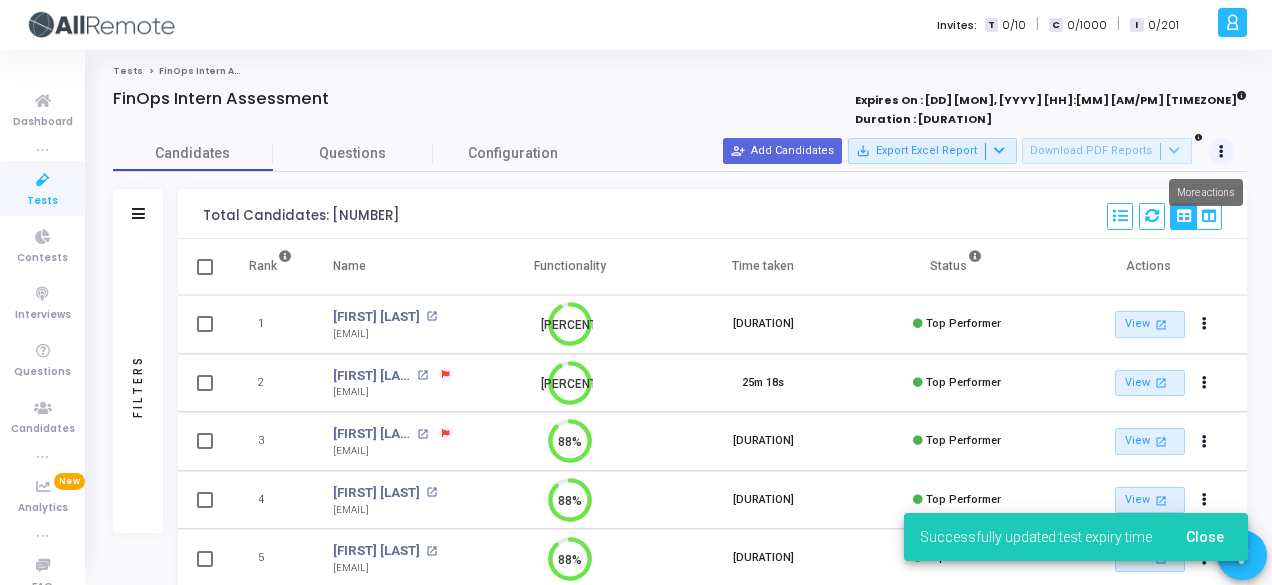 click at bounding box center (1222, 152) 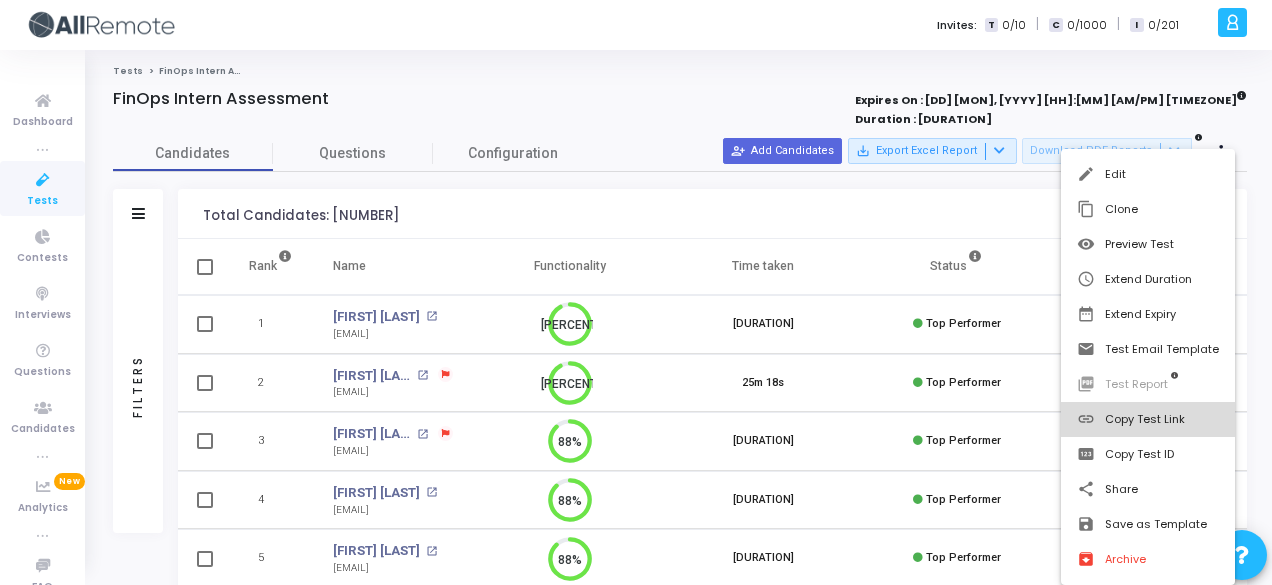 click on "link  Copy Test Link" at bounding box center (1148, 419) 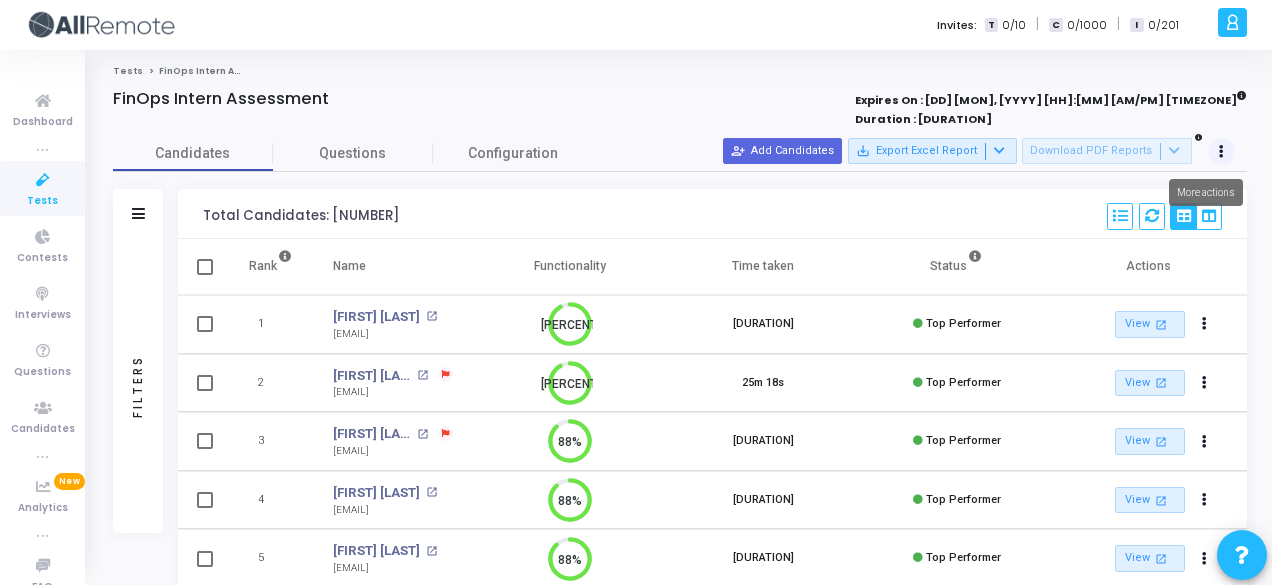 click at bounding box center (1221, 152) 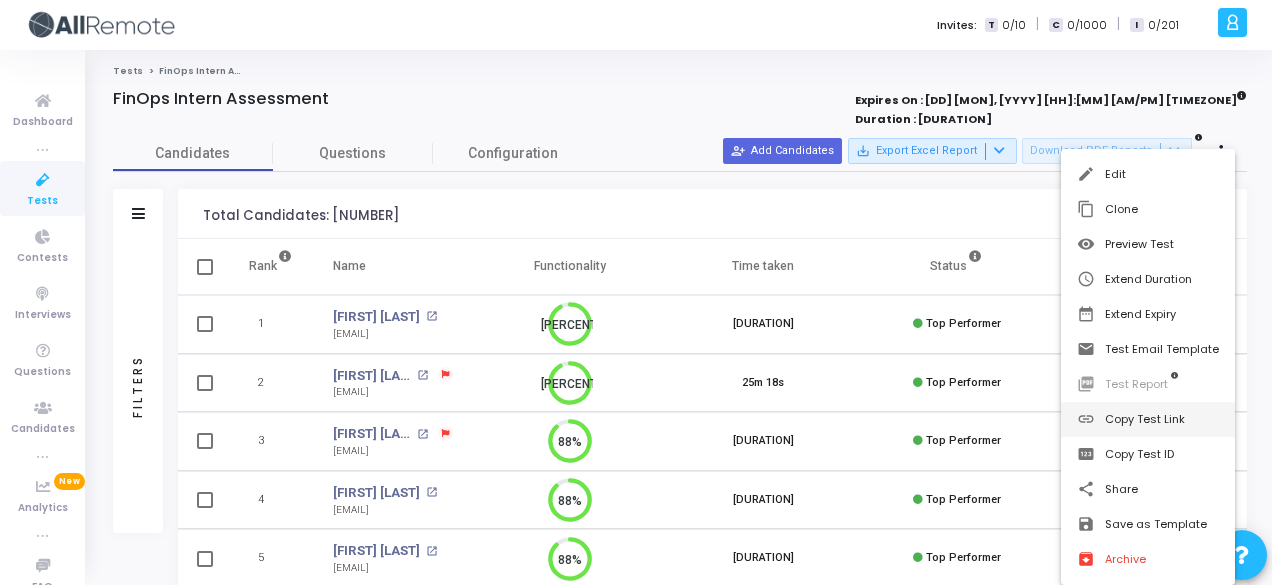 click on "link  Copy Test Link" at bounding box center (1148, 419) 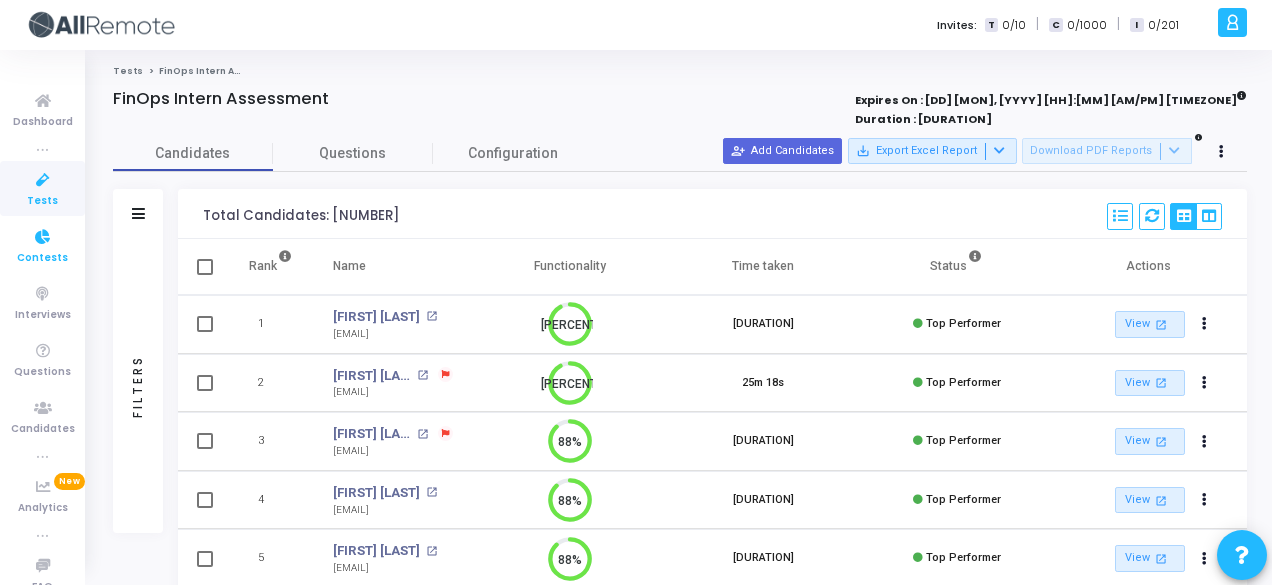 click at bounding box center [43, 237] 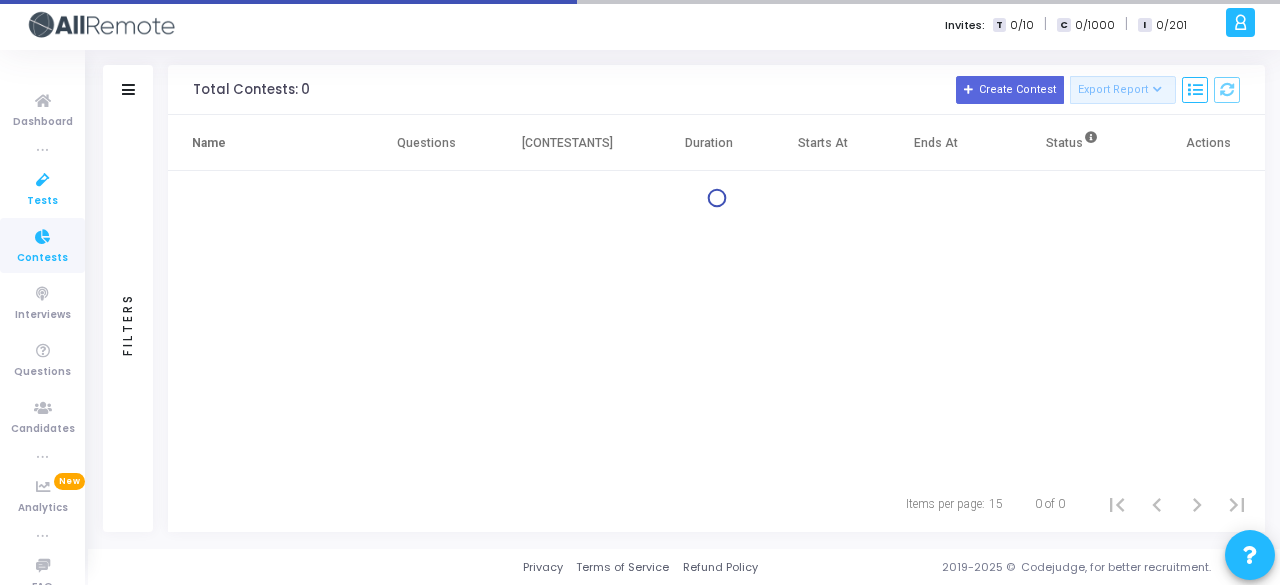 click on "Tests" at bounding box center [42, 201] 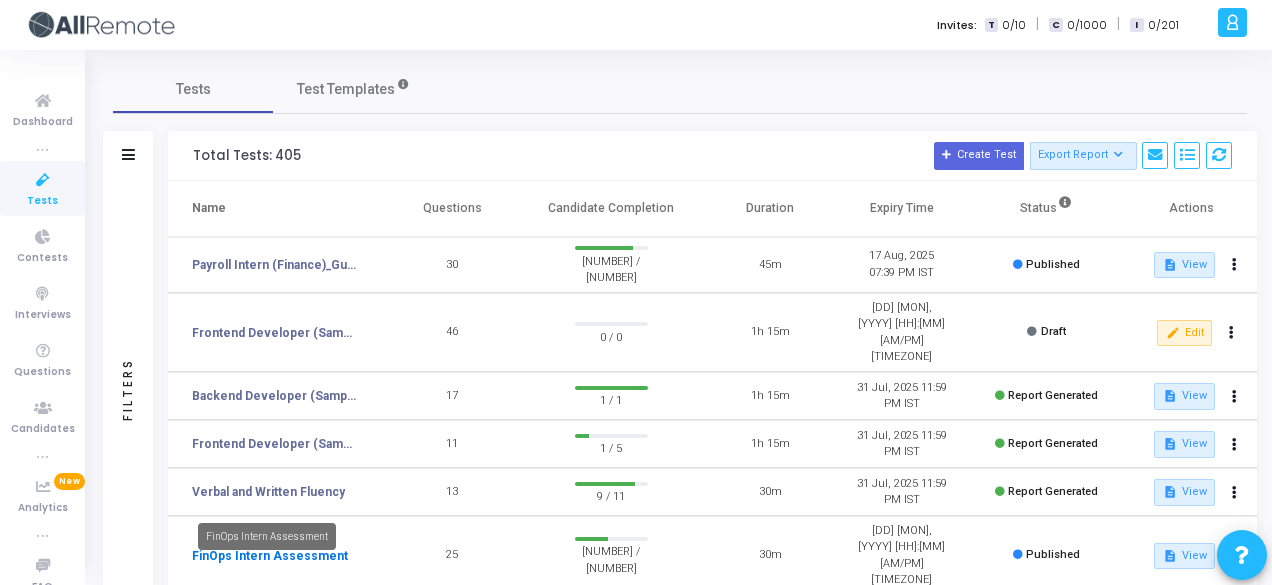 click on "FinOps Intern Assessment" 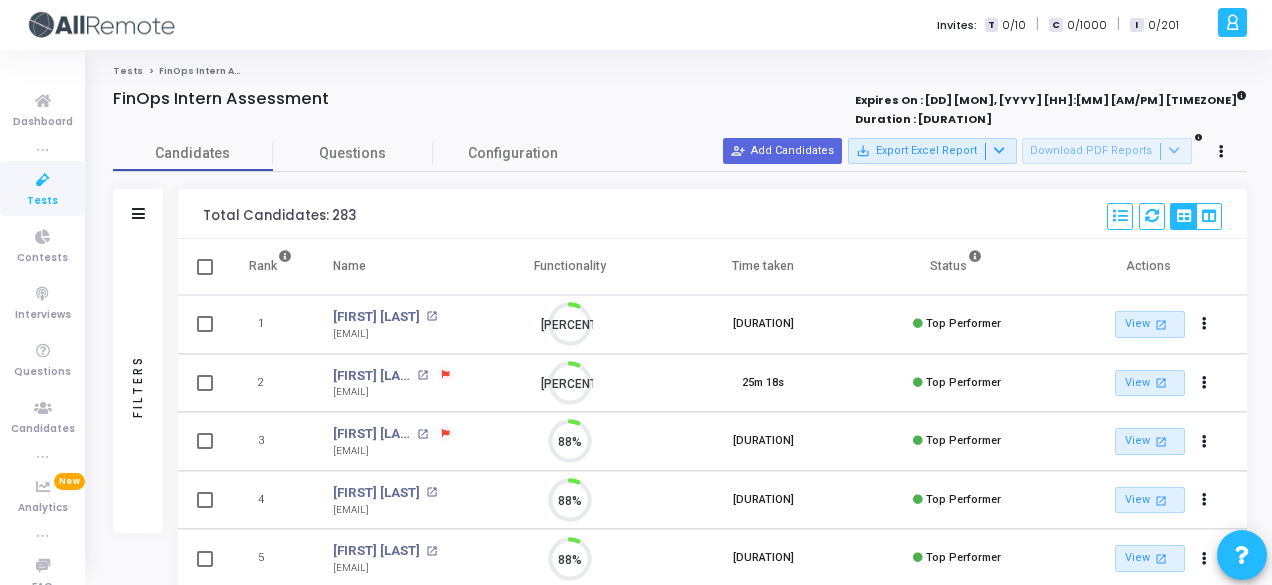scroll, scrollTop: 9, scrollLeft: 8, axis: both 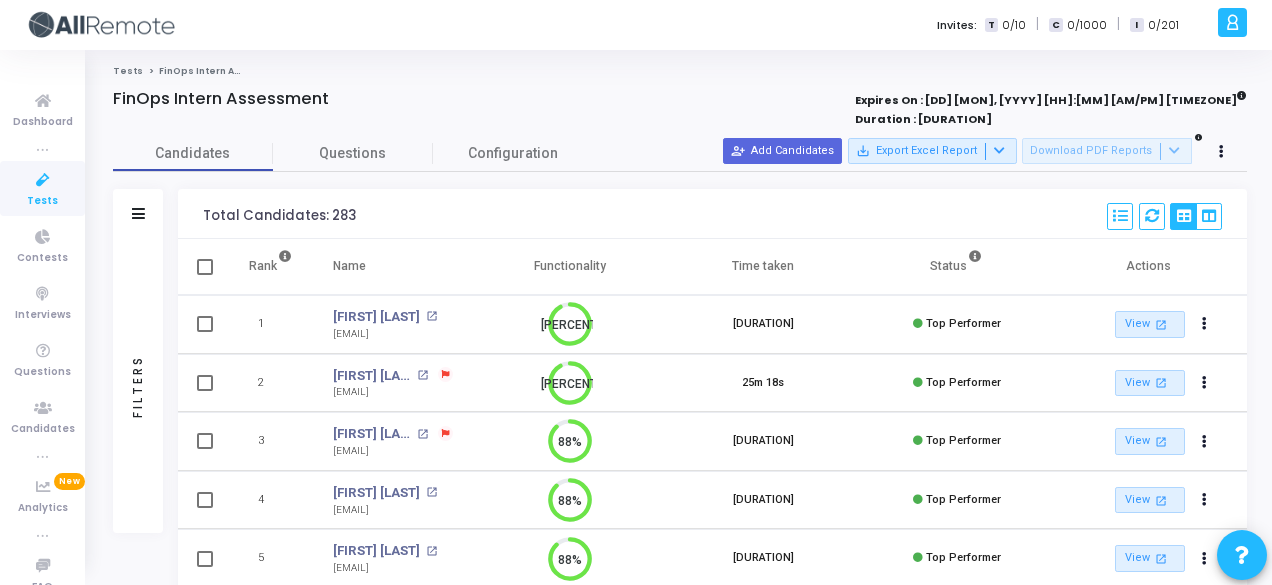 click on "Filters" at bounding box center (138, 214) 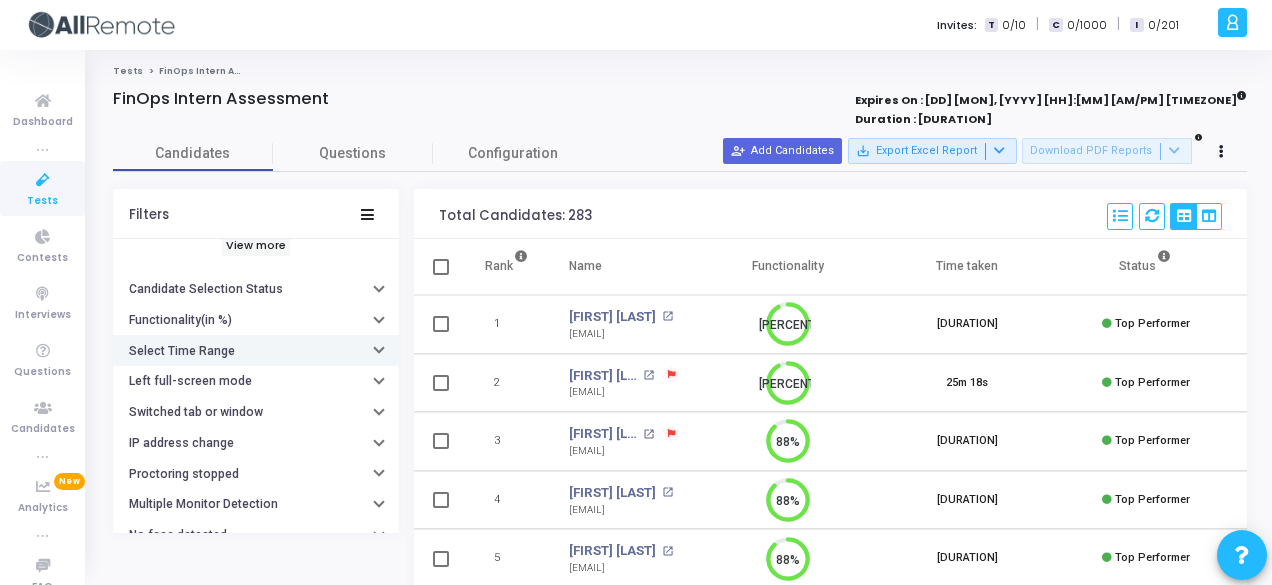 click on "Select Time Range" at bounding box center (256, 350) 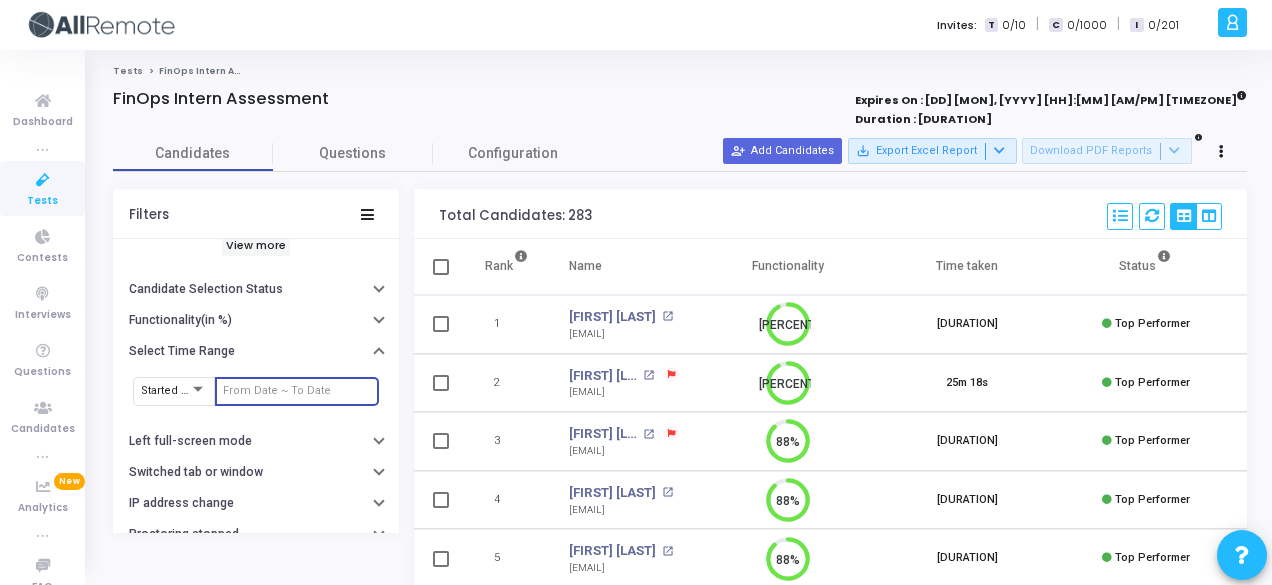 click at bounding box center (297, 391) 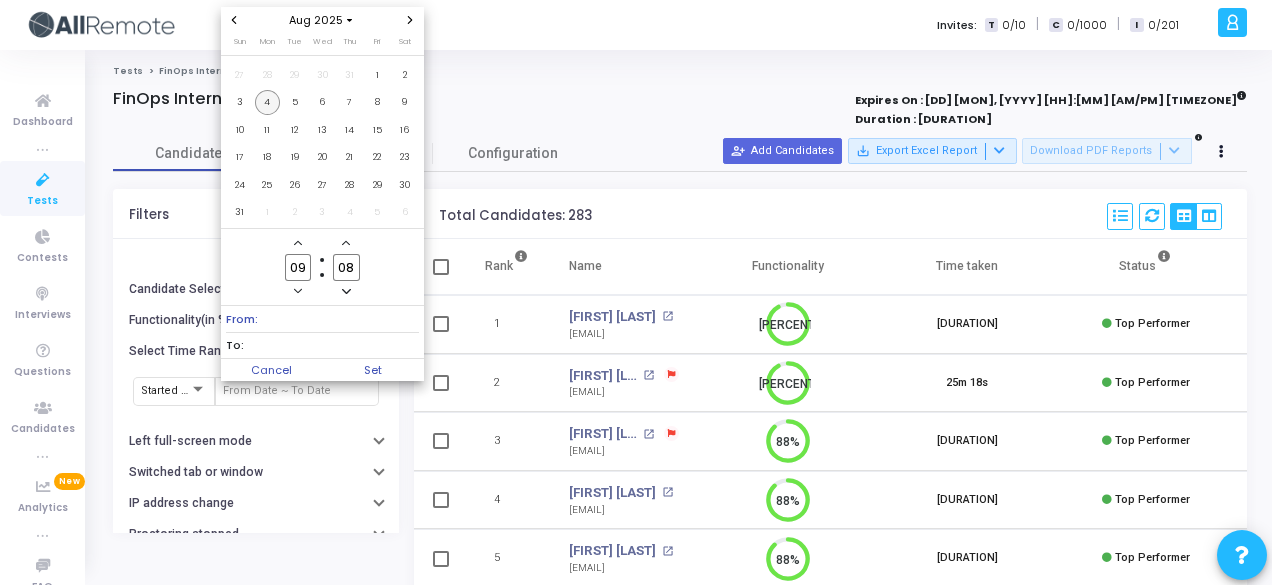 click on "4" at bounding box center [267, 102] 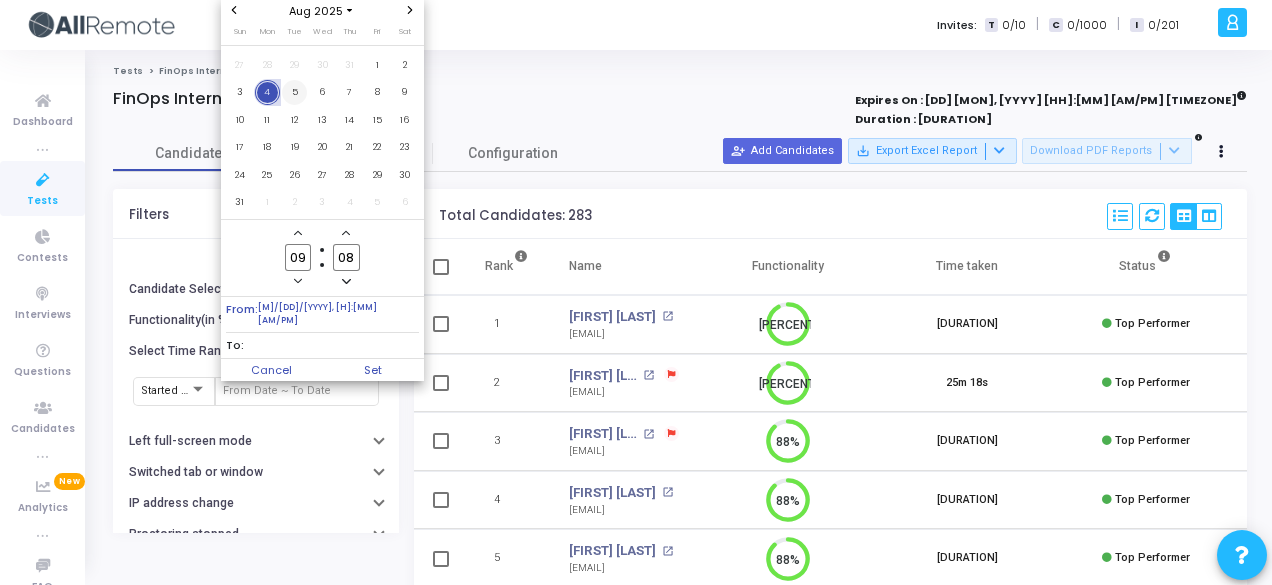 click on "5" at bounding box center (294, 92) 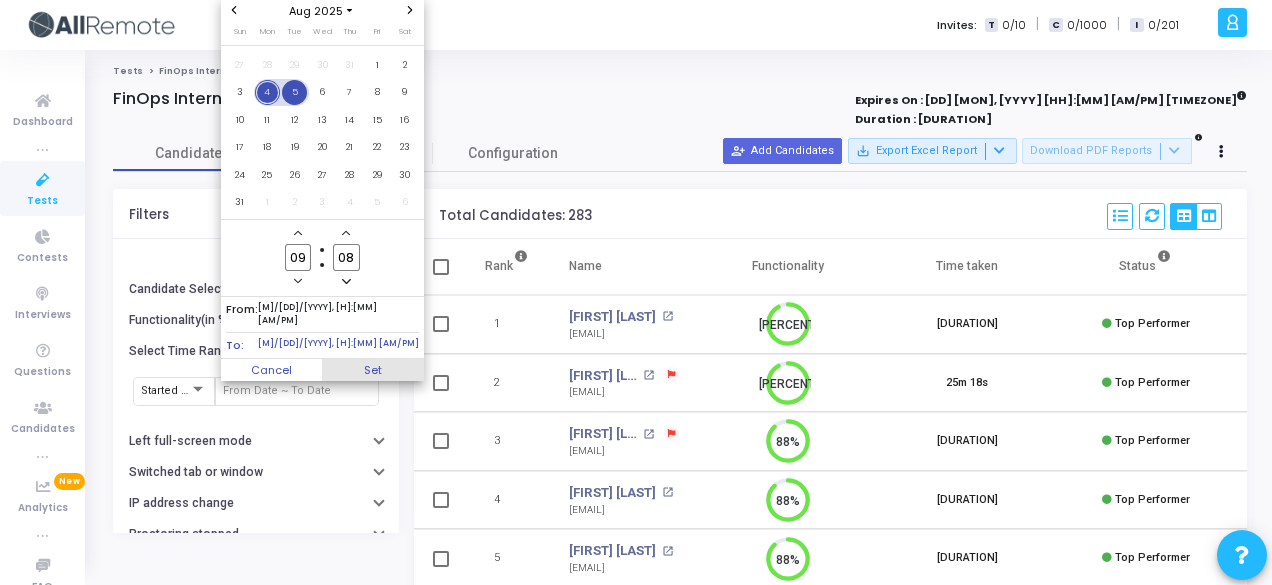 click on "Set" at bounding box center [373, 370] 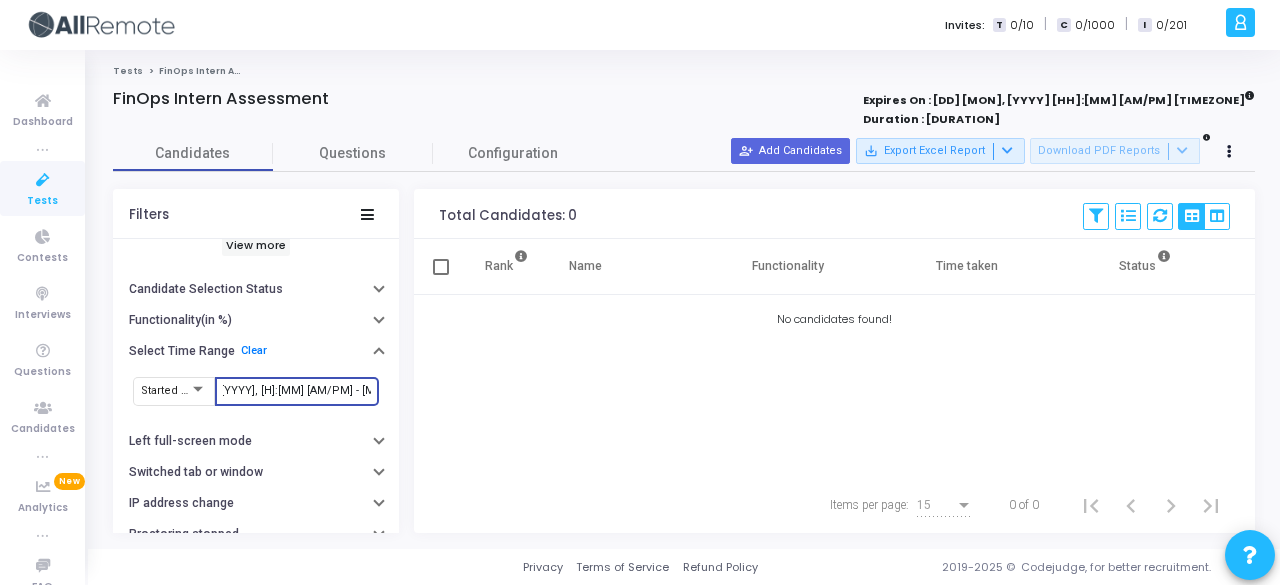 click on "[M]/[DD]/[YYYY], [H]:[MM] [AM/PM] - [M]/[DD]/[YYYY], [H]:[MM] [AM/PM]" at bounding box center (297, 391) 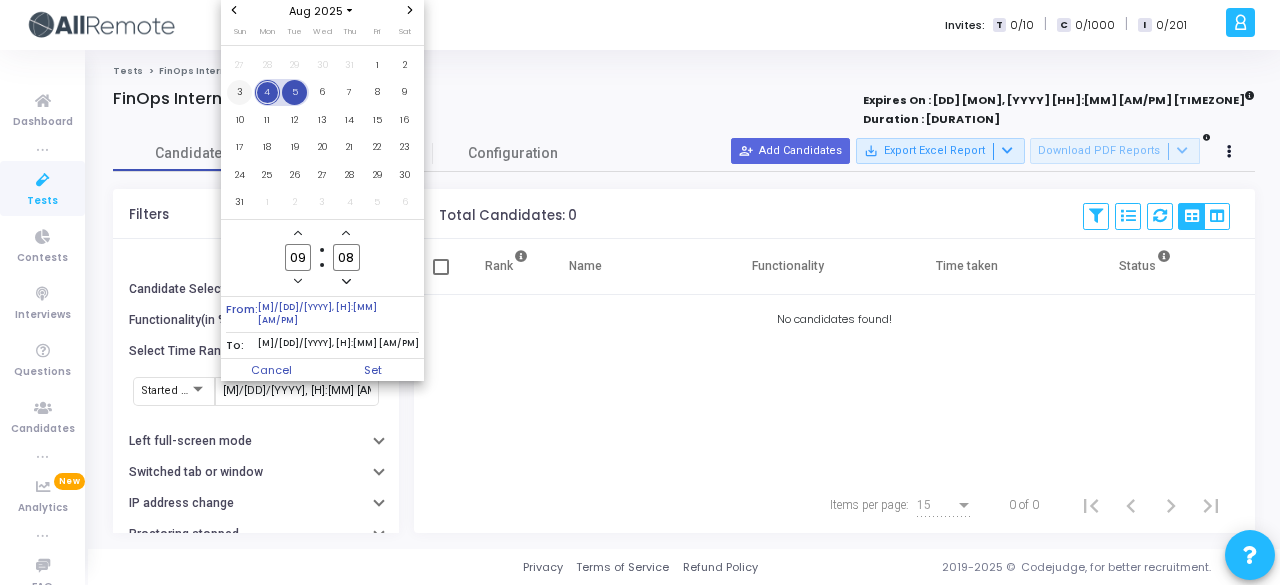 click on "3" at bounding box center (239, 92) 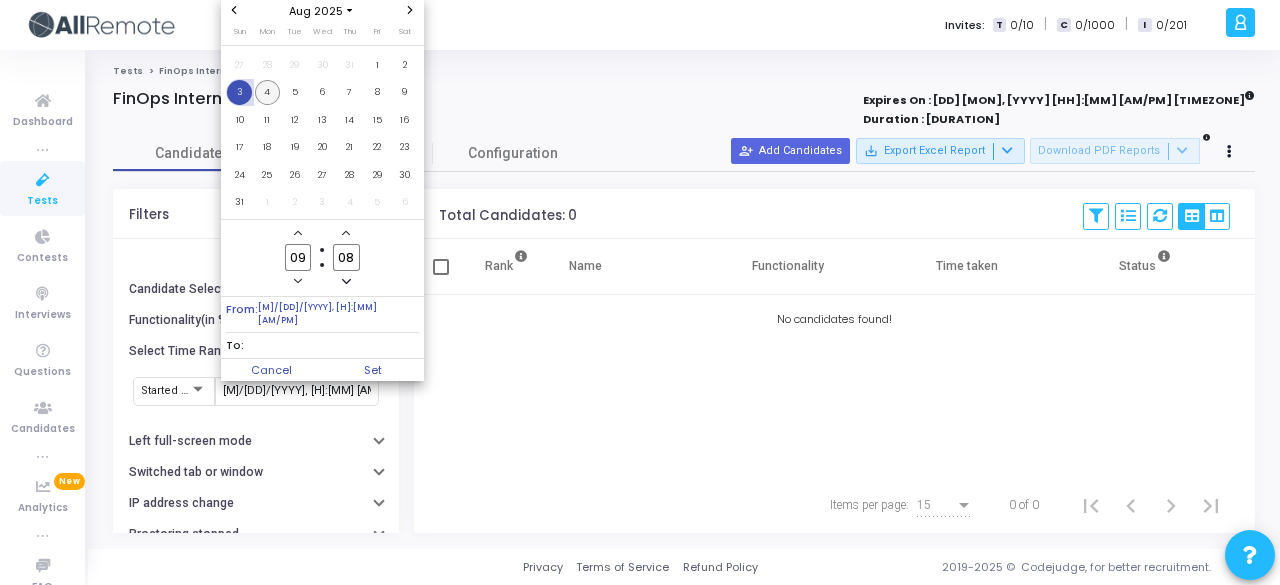 click on "4" at bounding box center (267, 92) 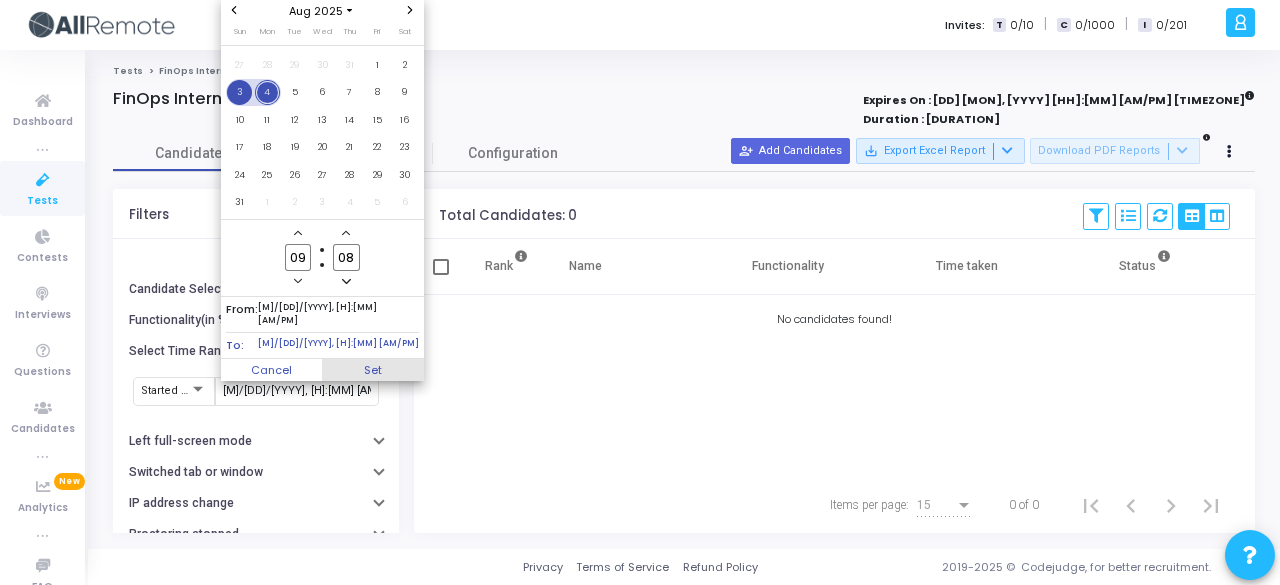 click on "Set" at bounding box center [373, 370] 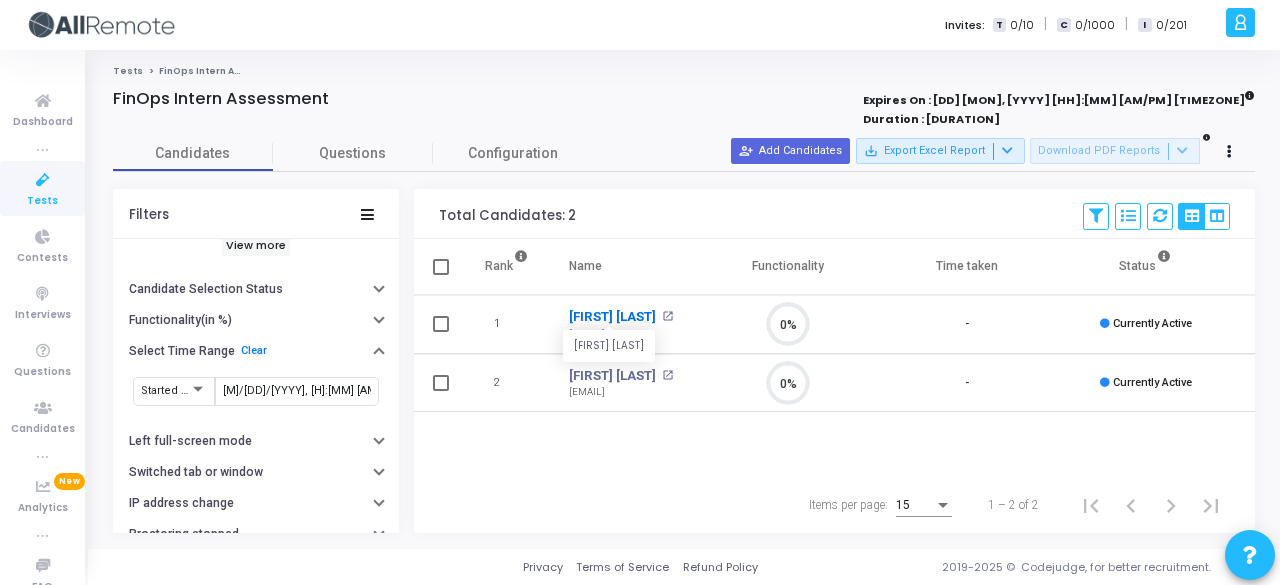 click on "[FIRST] [LAST]" at bounding box center (612, 317) 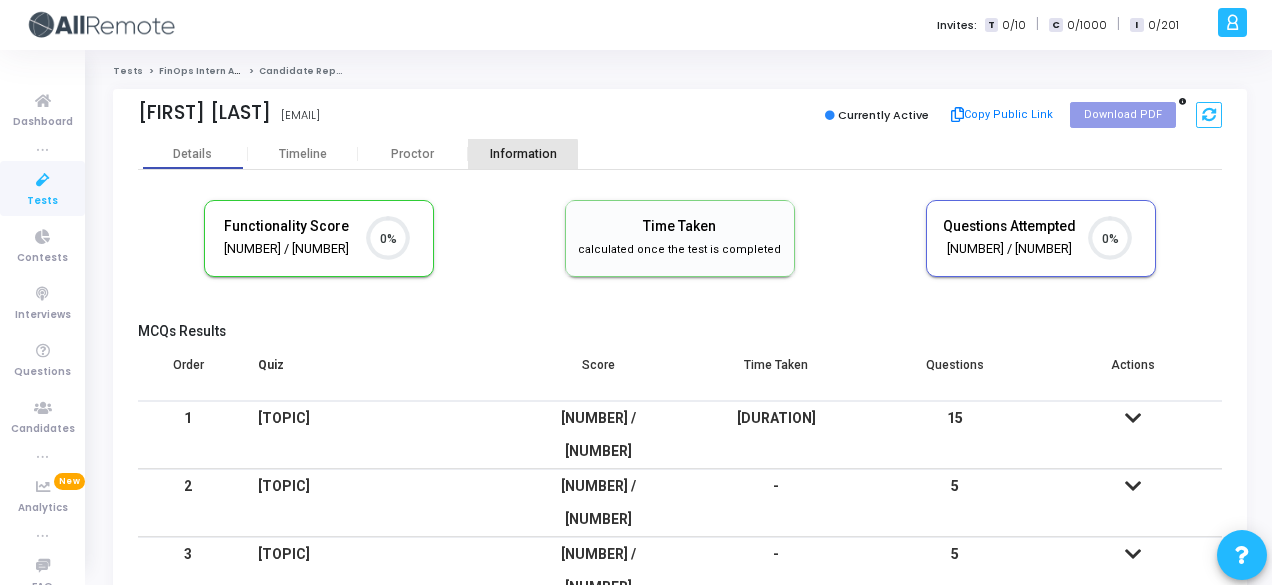 click on "Information" at bounding box center [523, 154] 